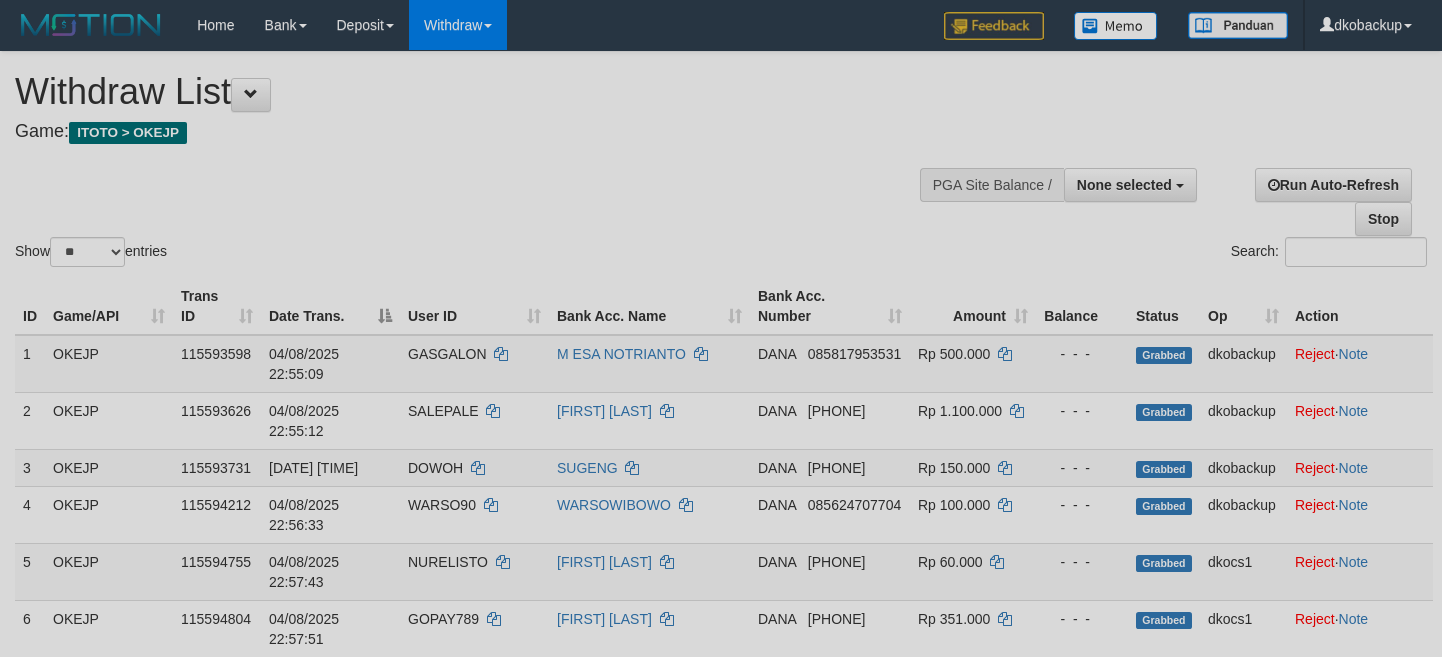 select 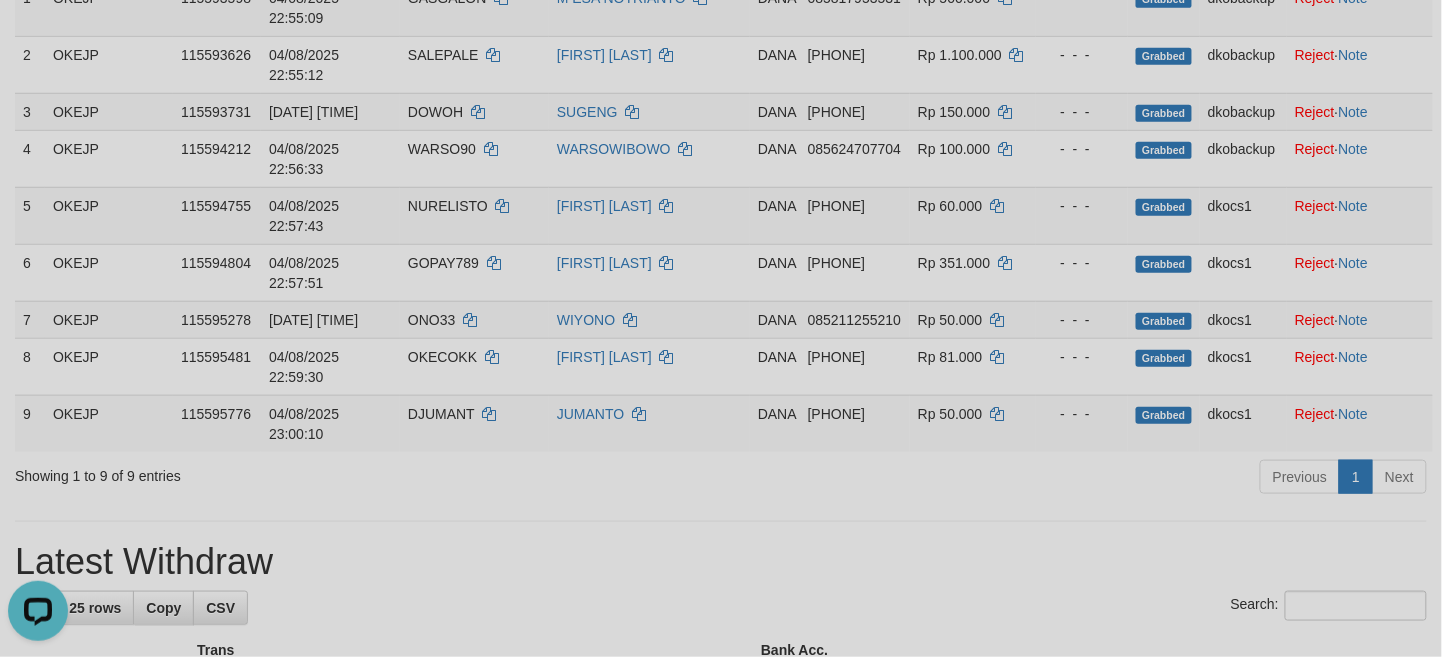 scroll, scrollTop: 0, scrollLeft: 0, axis: both 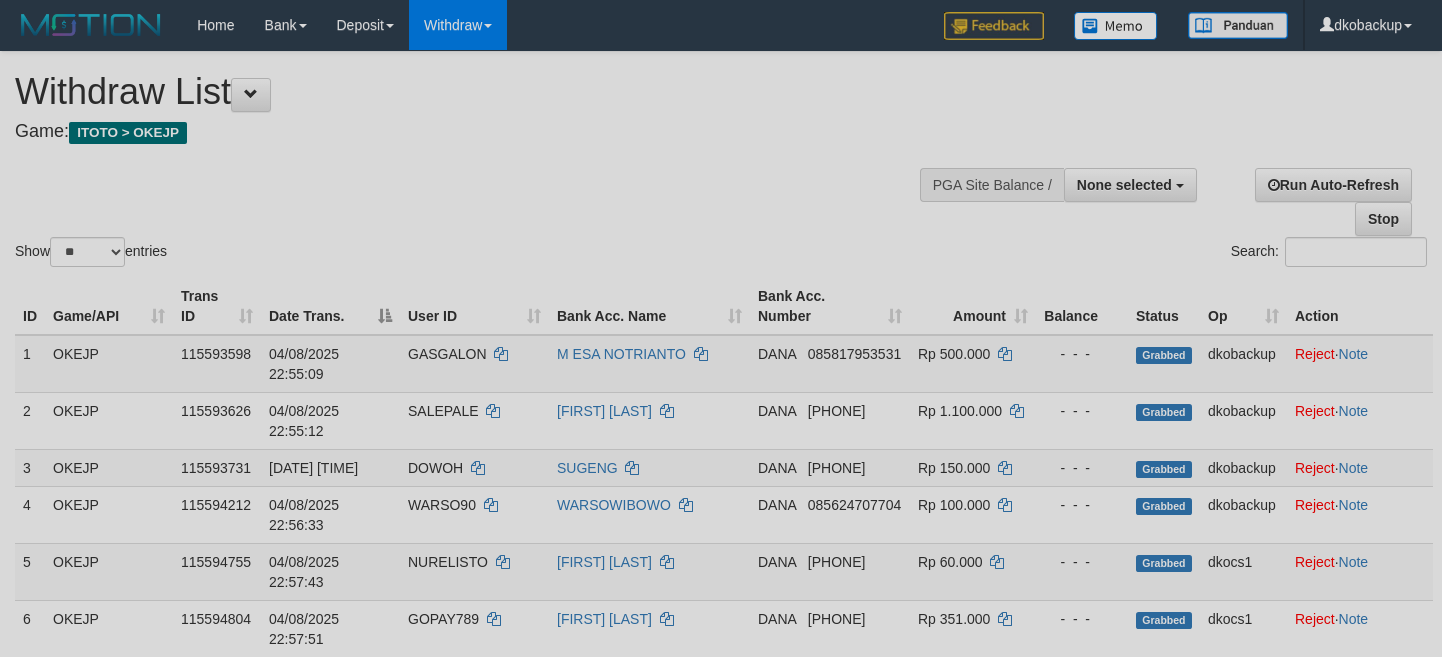 select 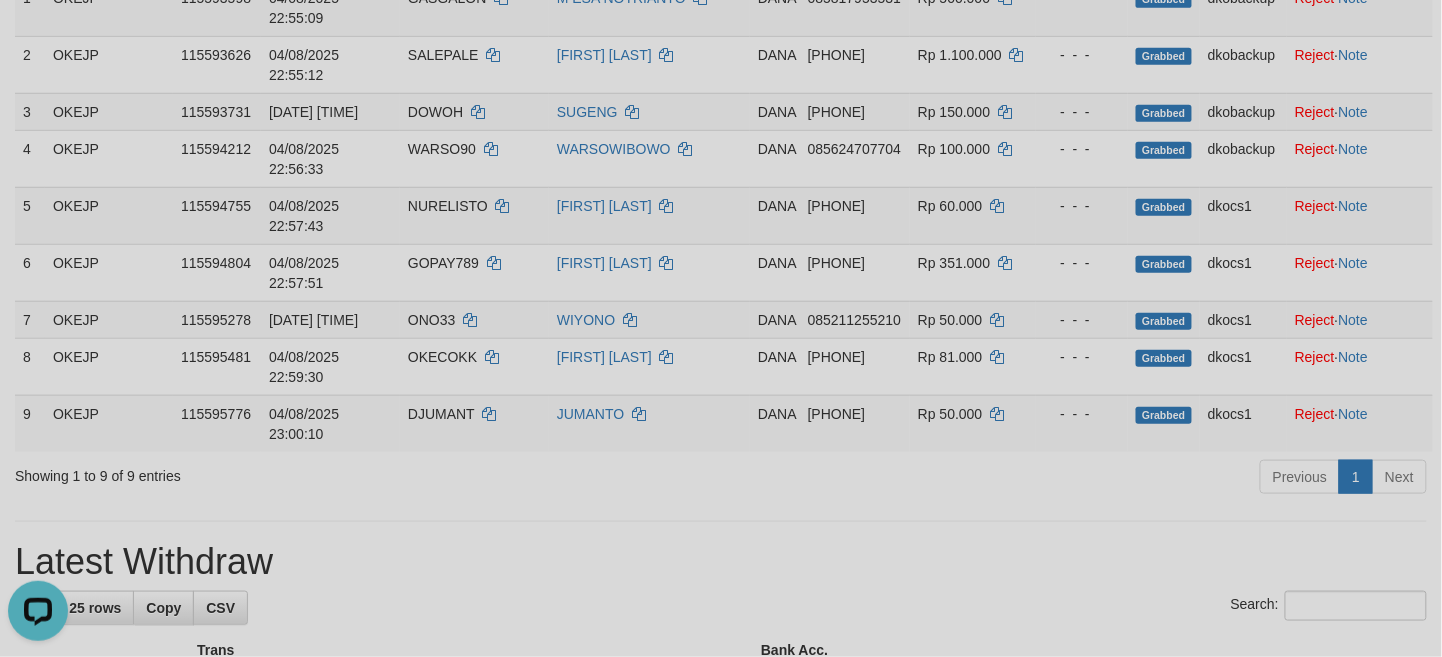 scroll, scrollTop: 0, scrollLeft: 0, axis: both 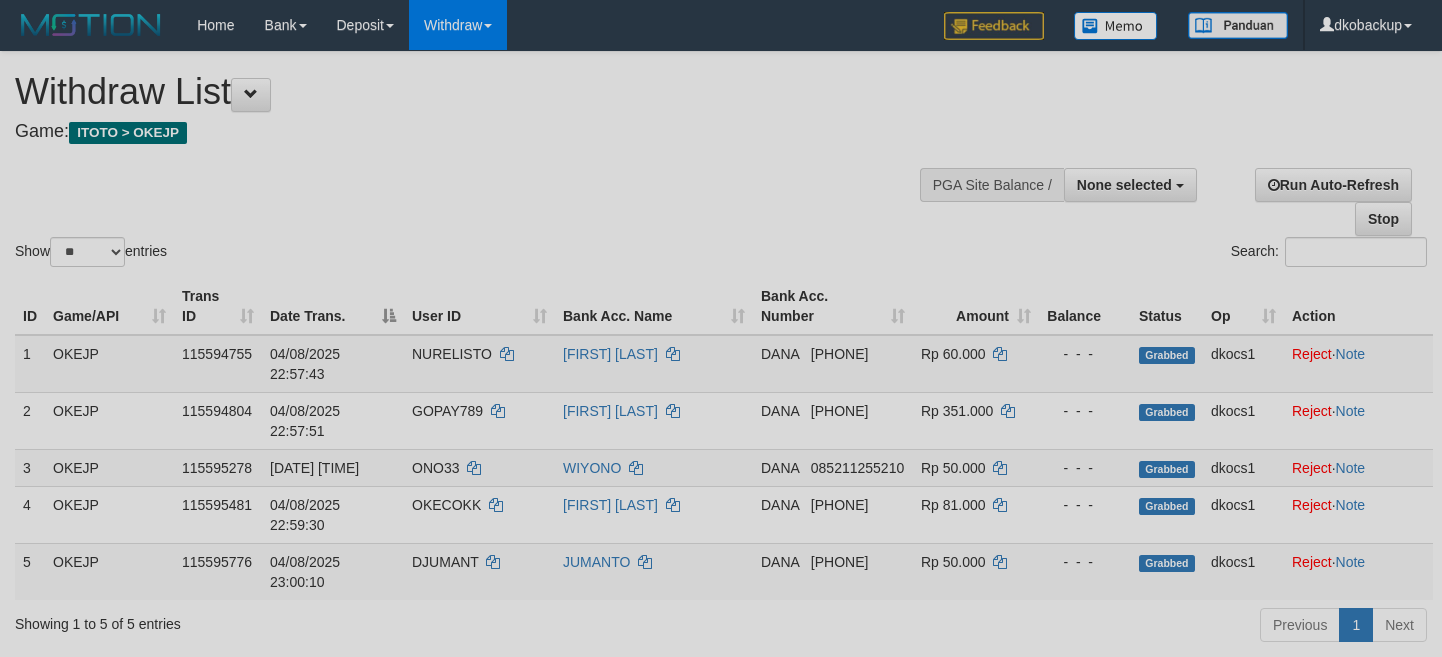 select 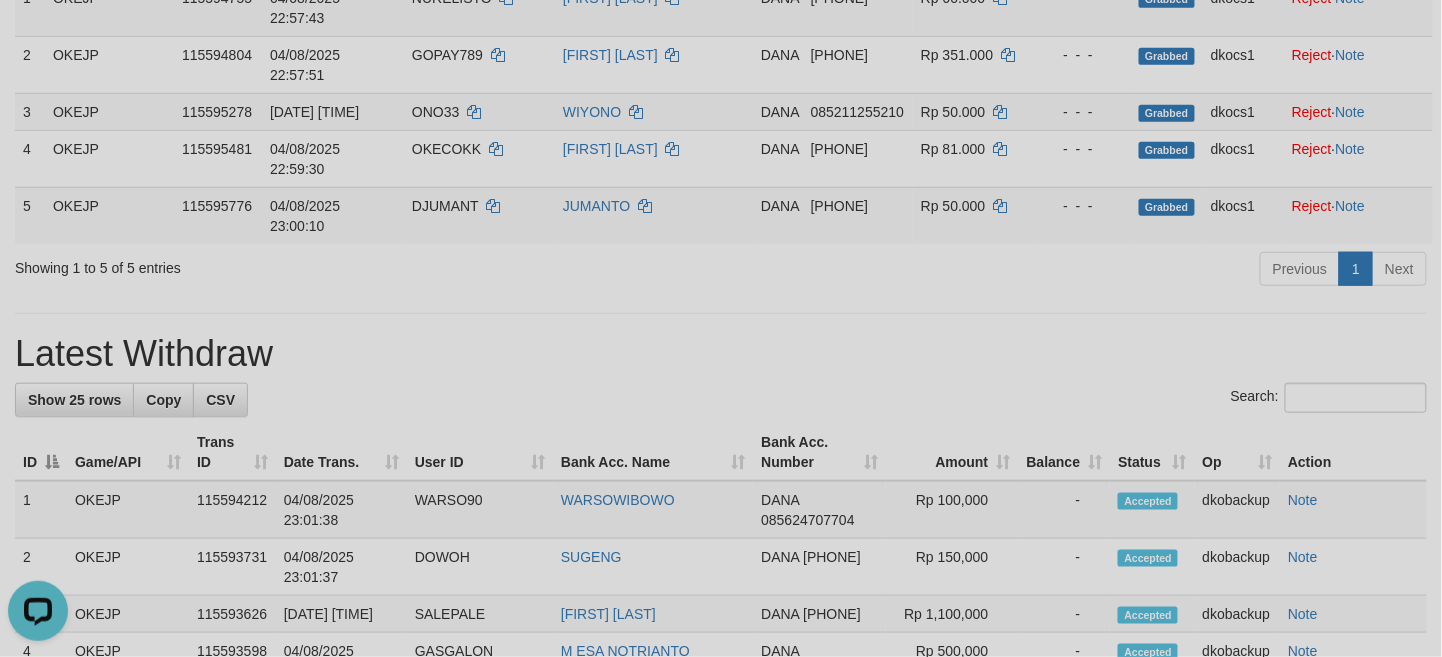 scroll, scrollTop: 0, scrollLeft: 0, axis: both 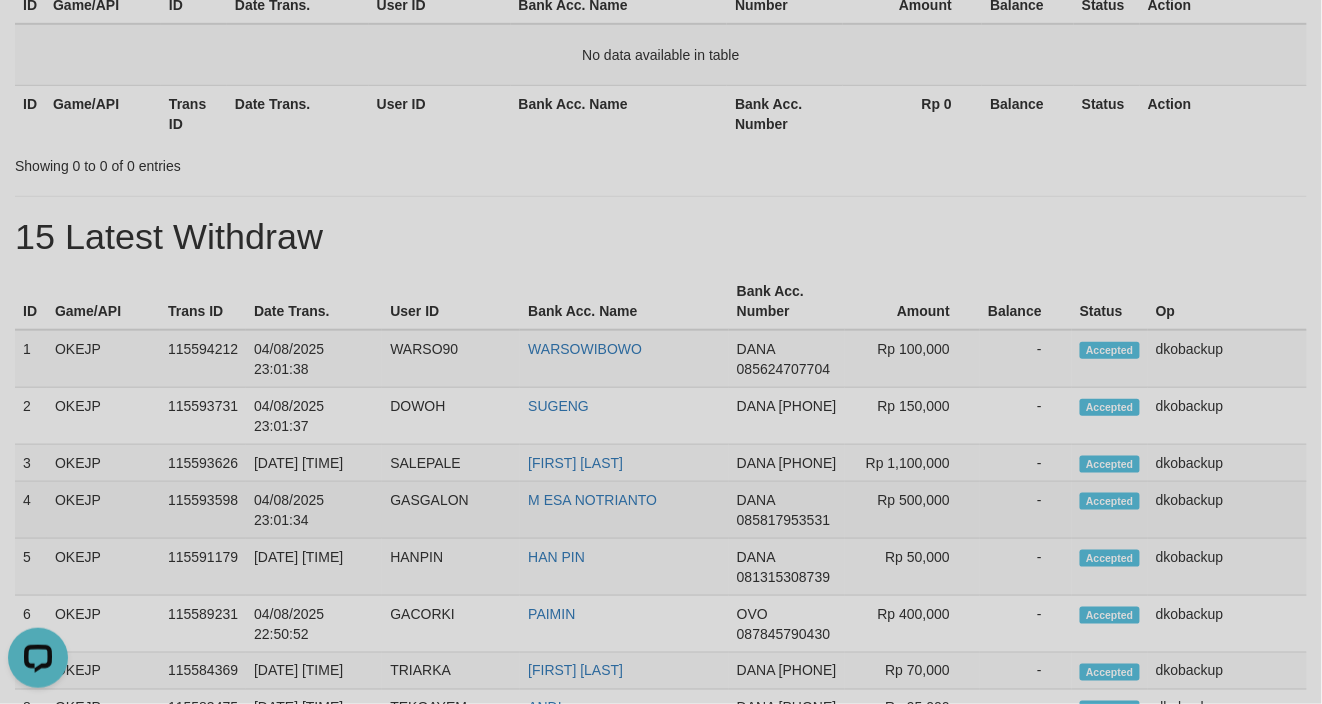 click on "GASGALON" at bounding box center [451, 510] 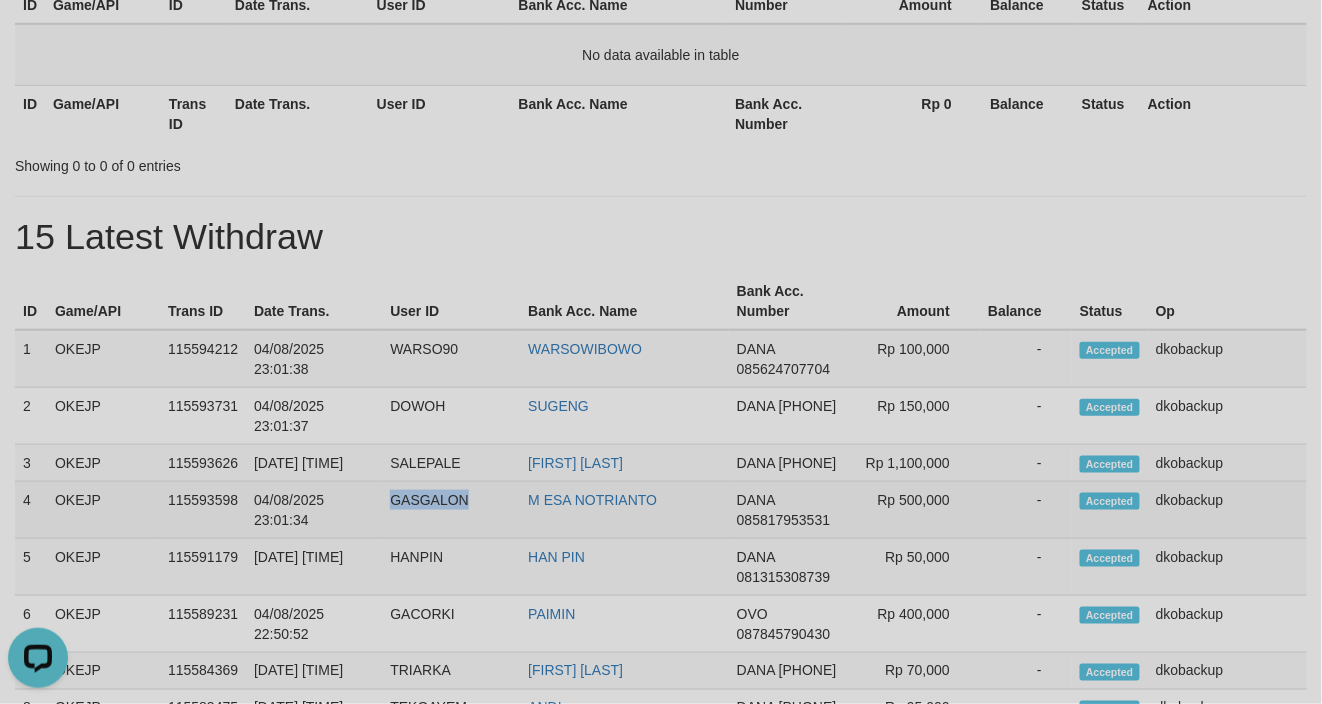 click on "GASGALON" at bounding box center (451, 510) 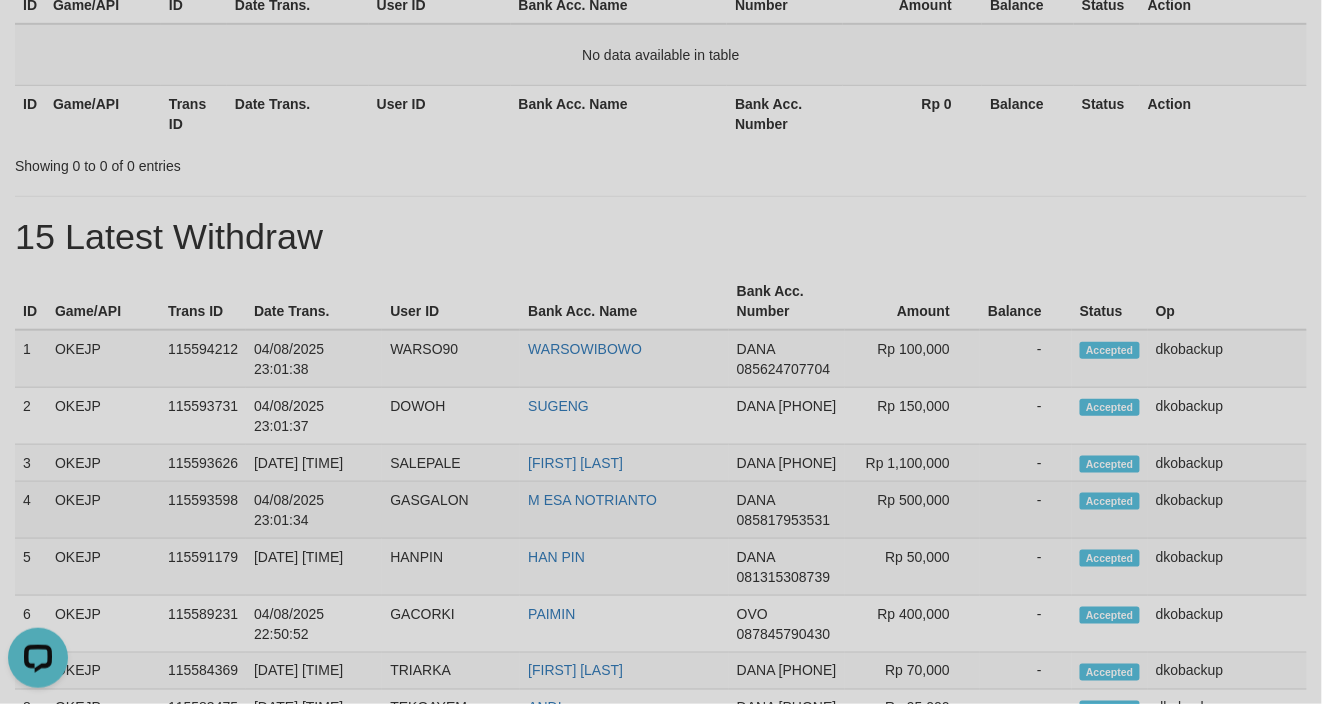 click on "M ESA NOTRIANTO" at bounding box center [624, 510] 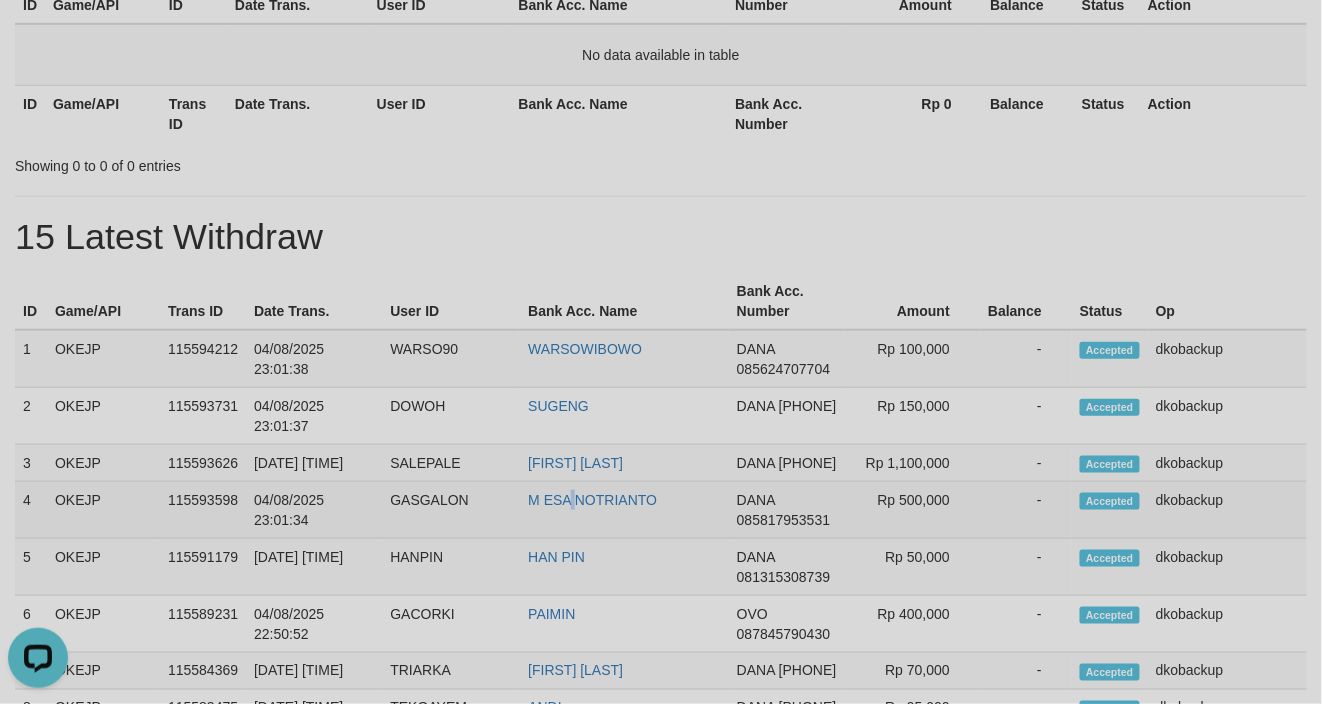 click on "M ESA NOTRIANTO" at bounding box center (624, 510) 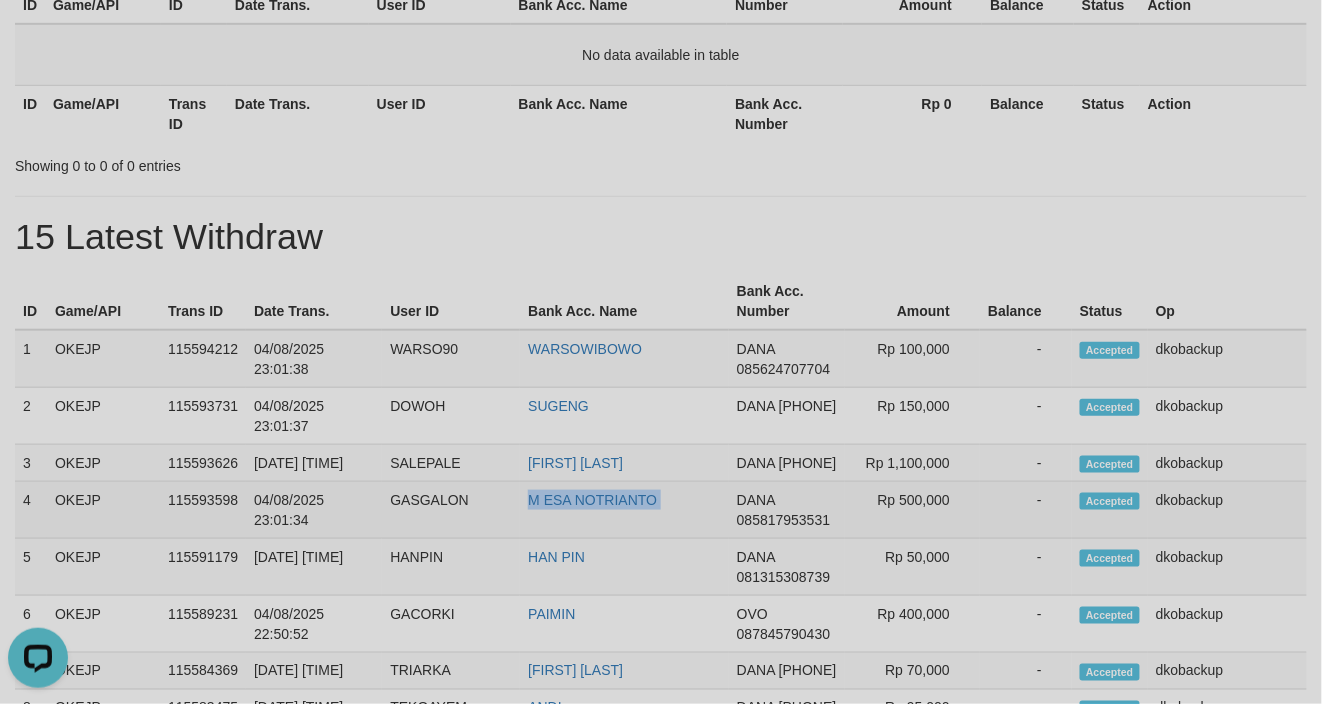 click on "M ESA NOTRIANTO" at bounding box center [624, 510] 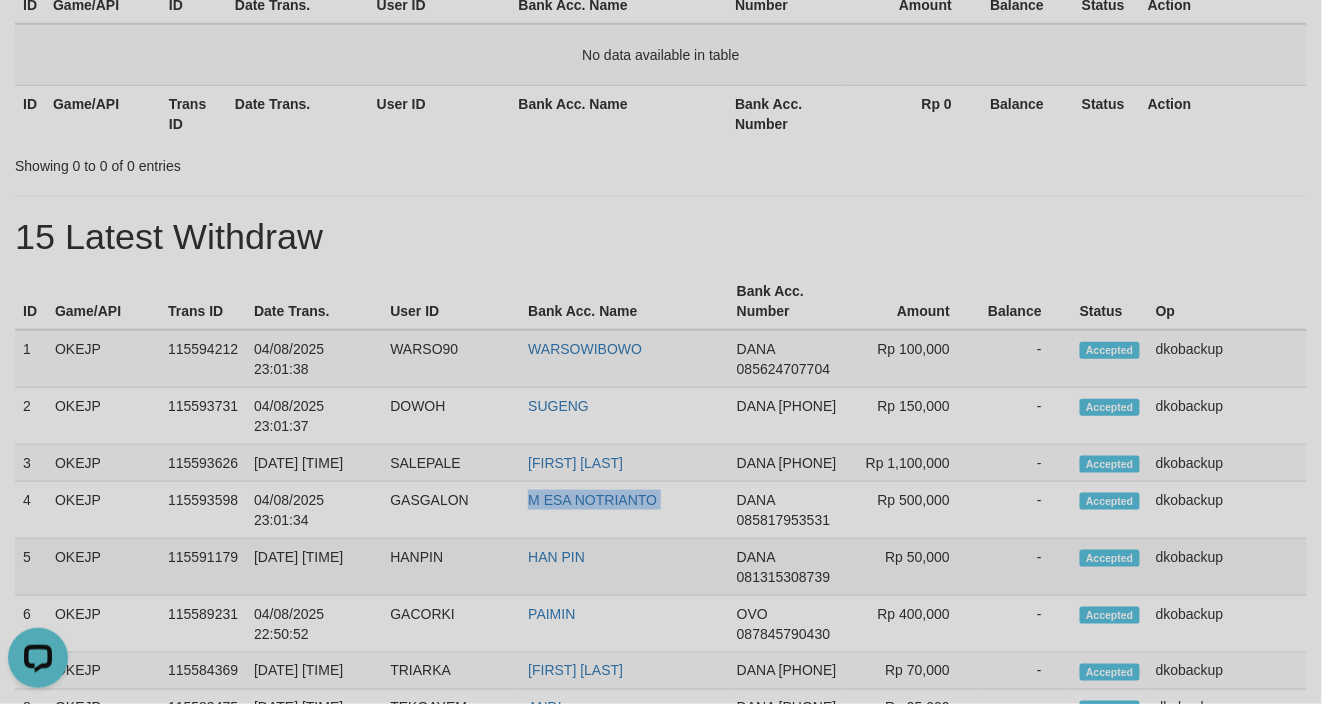 copy on "M ESA NOTRIANTO" 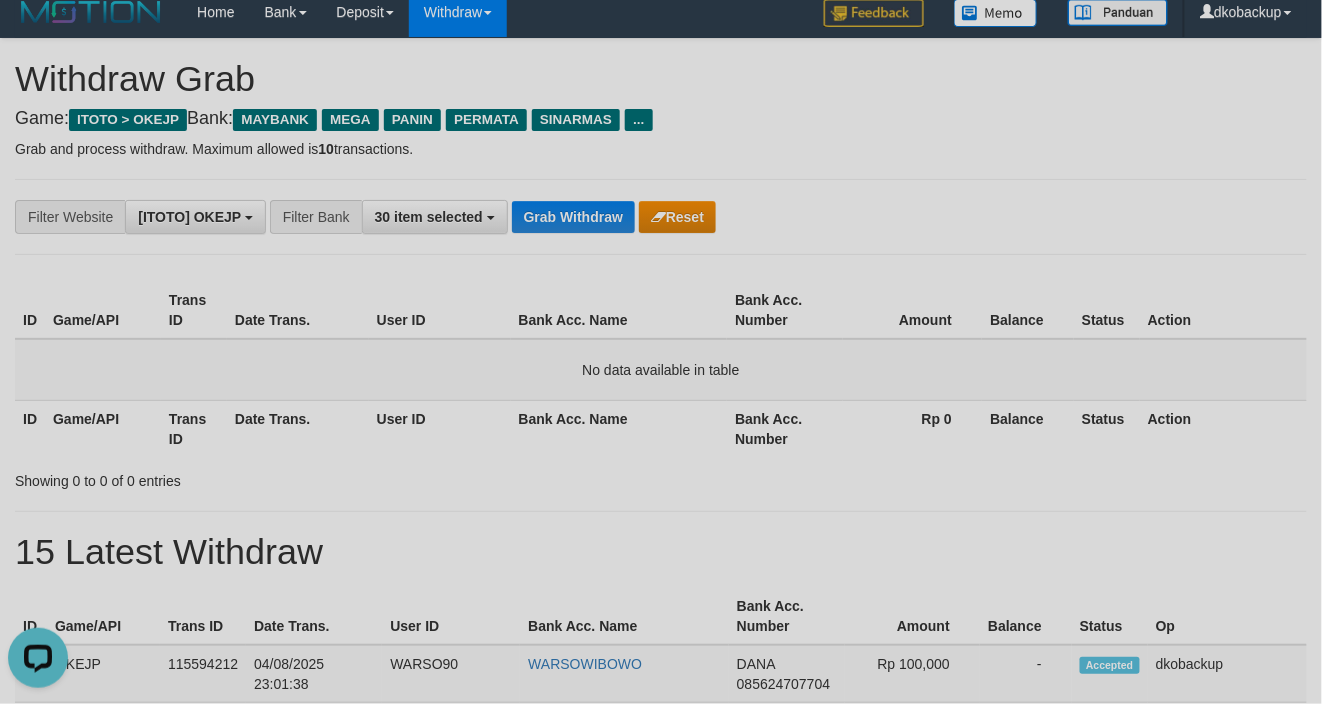scroll, scrollTop: 0, scrollLeft: 0, axis: both 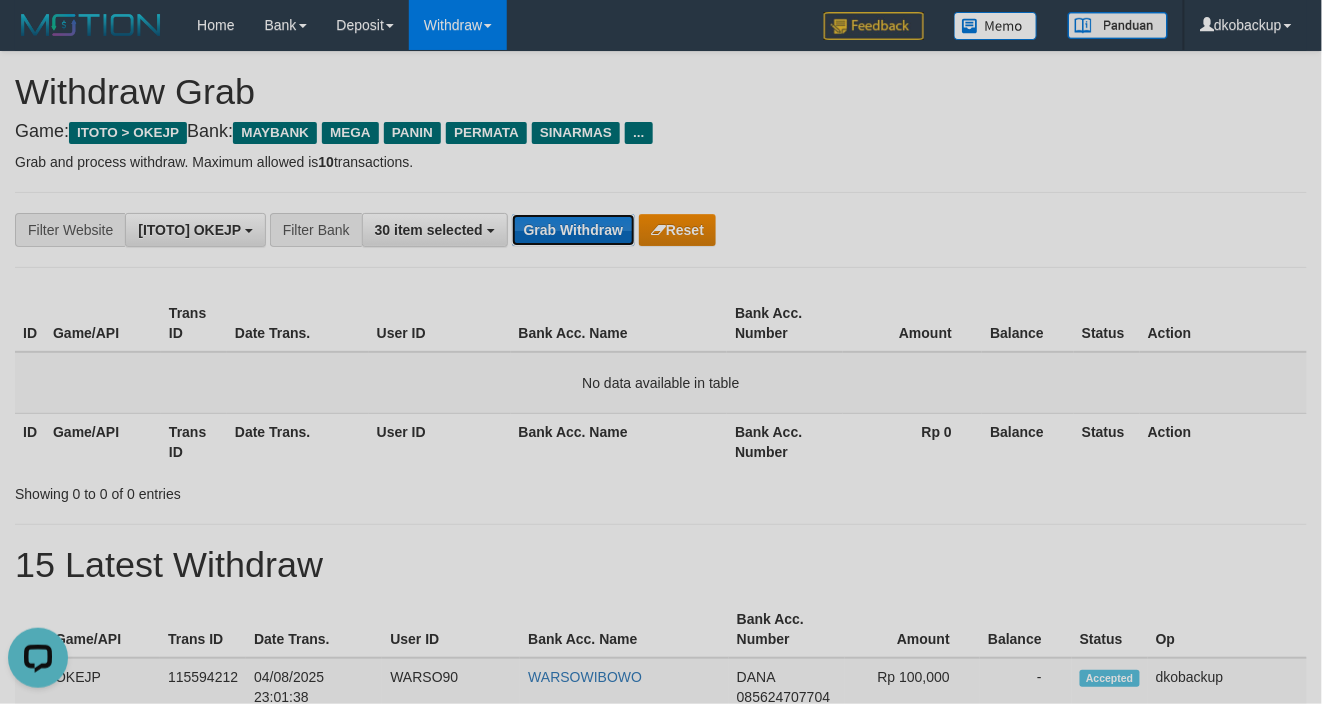 click on "Grab Withdraw" at bounding box center [573, 230] 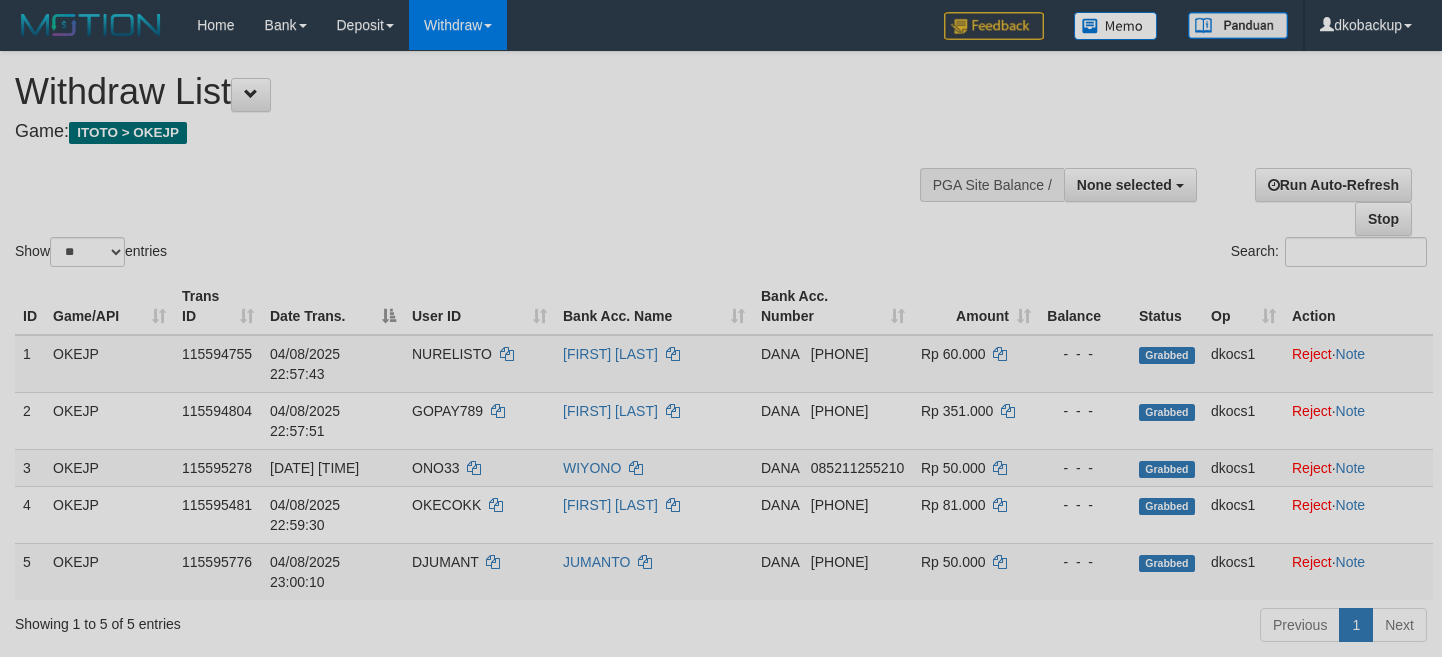 select 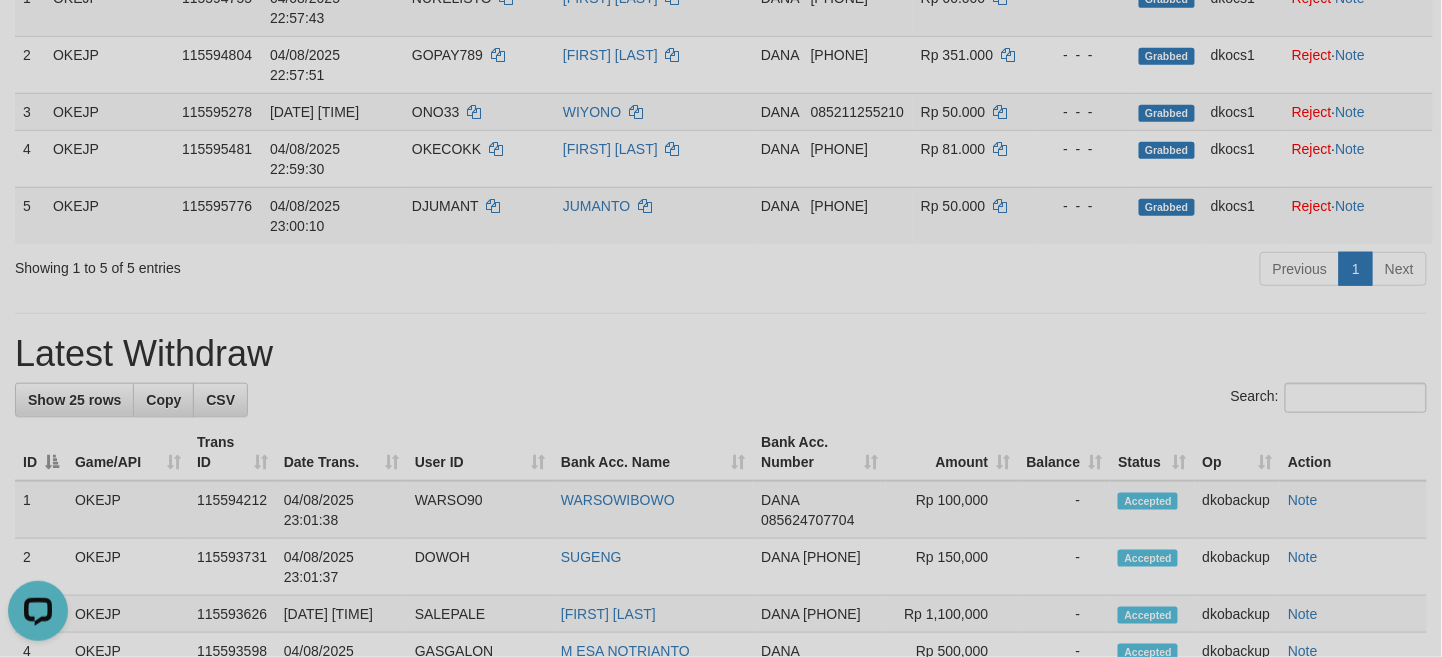 scroll, scrollTop: 0, scrollLeft: 0, axis: both 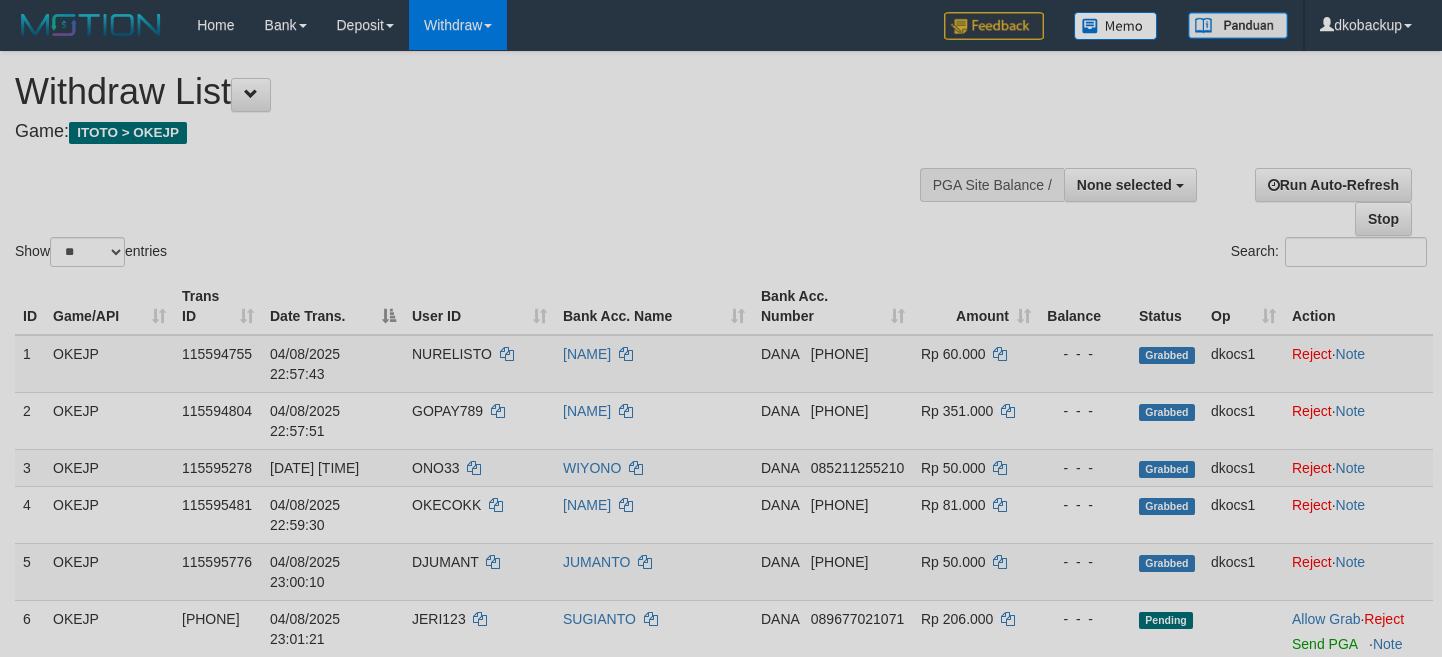 select 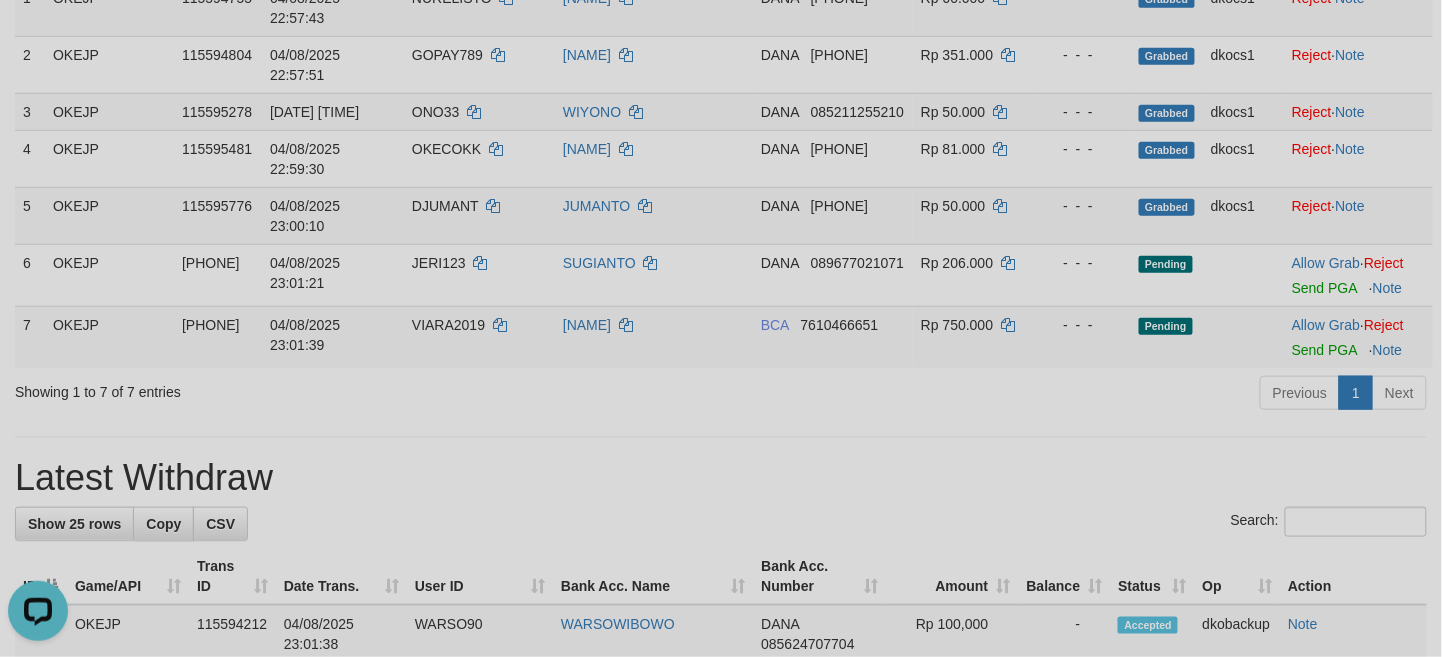 scroll, scrollTop: 0, scrollLeft: 0, axis: both 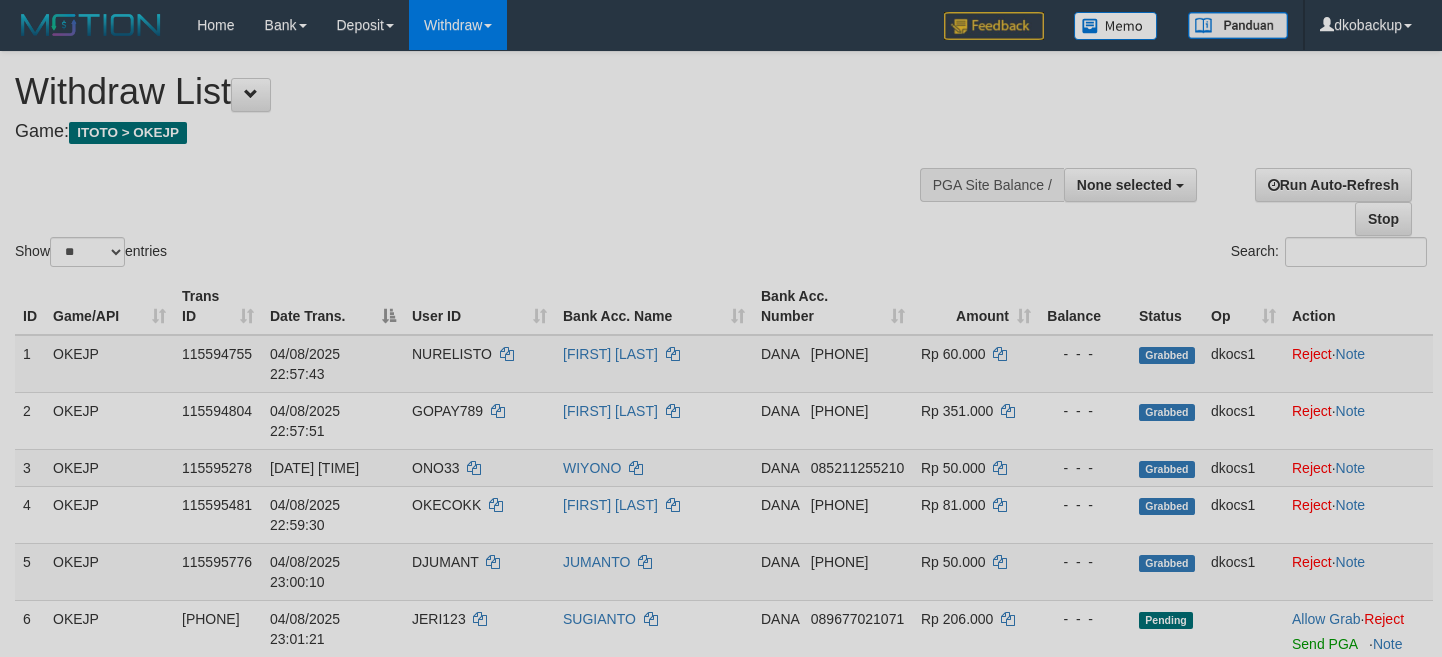 select 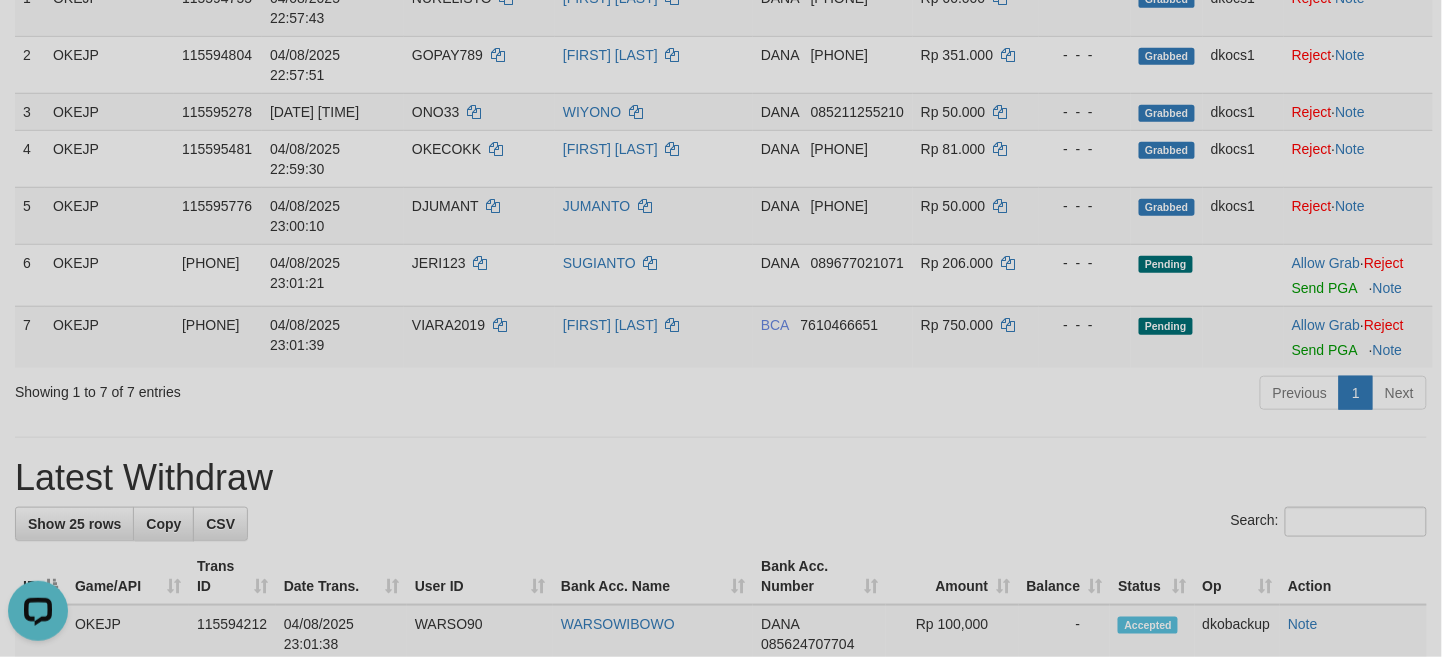 scroll, scrollTop: 0, scrollLeft: 0, axis: both 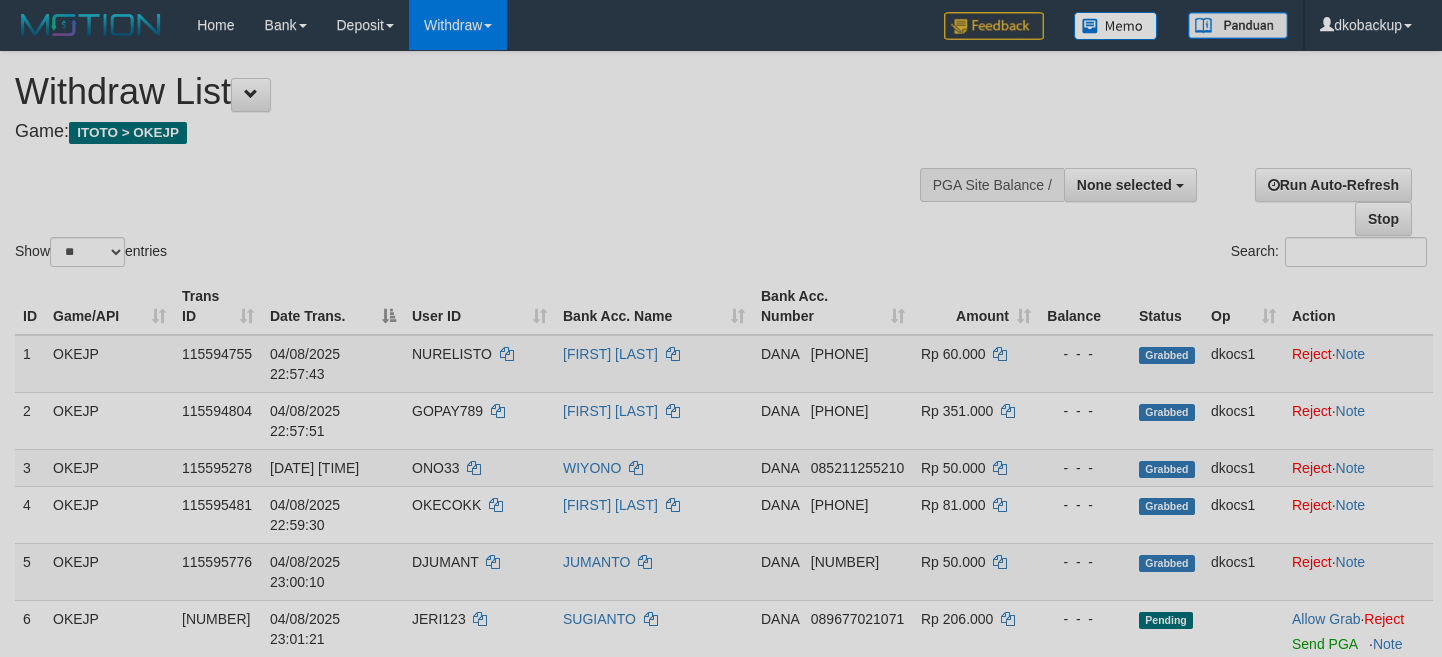 select 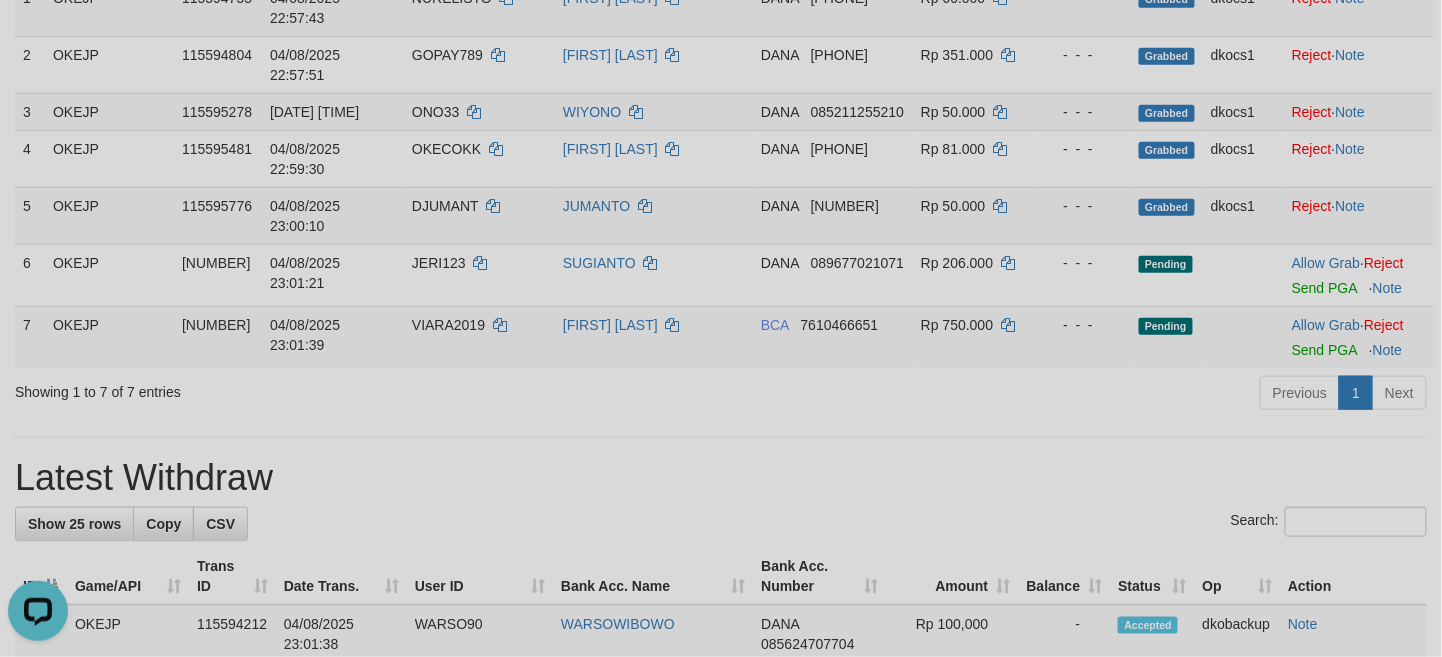 scroll, scrollTop: 0, scrollLeft: 0, axis: both 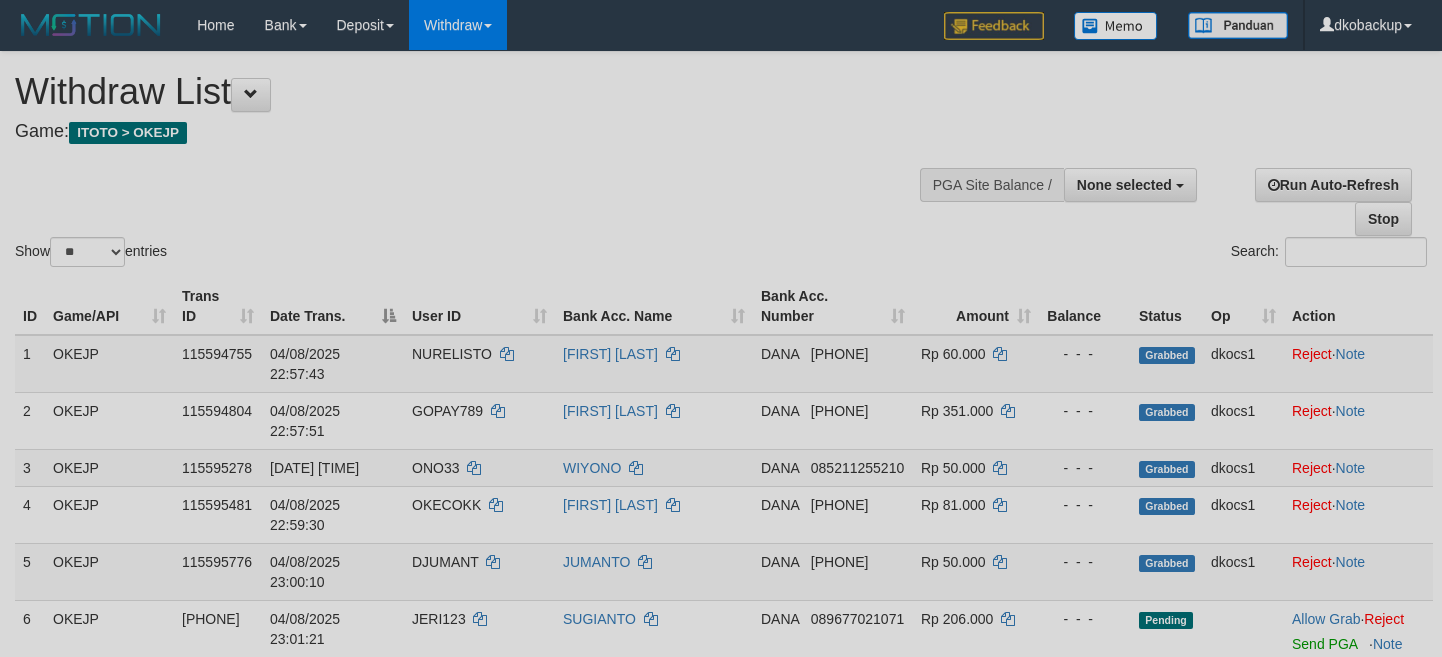 select 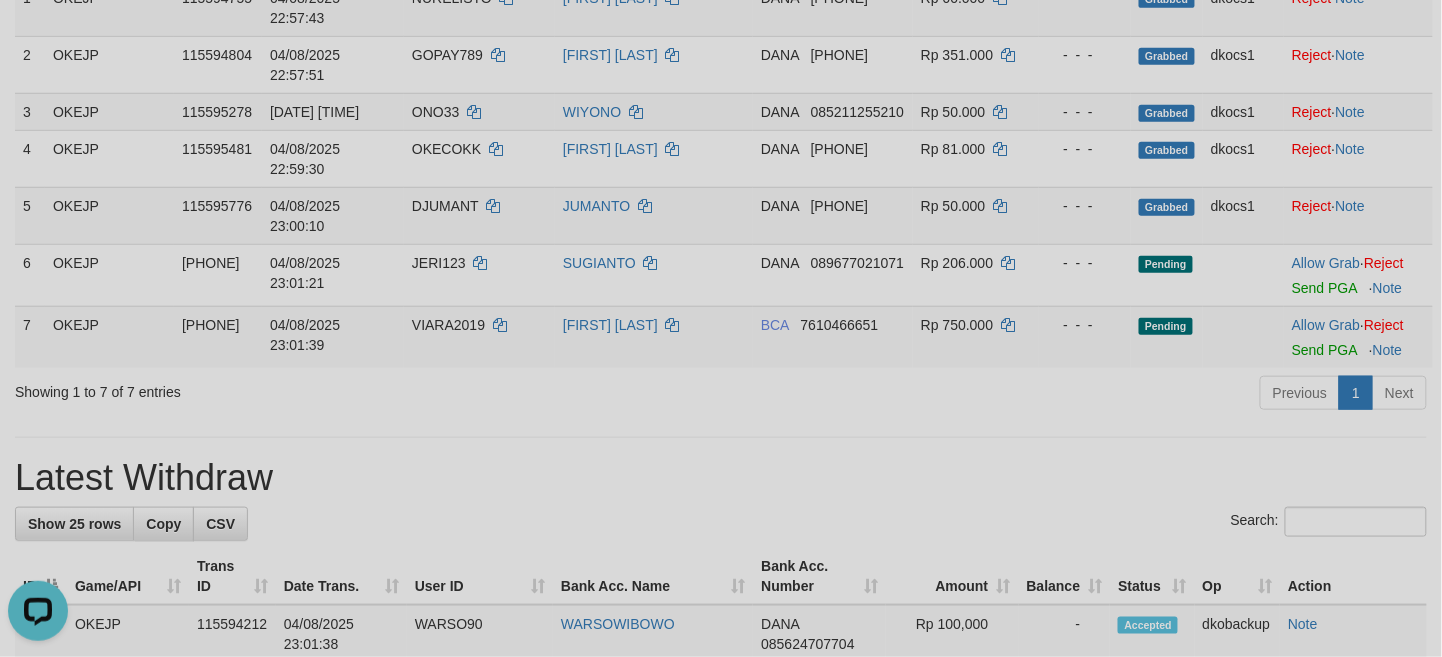 scroll, scrollTop: 0, scrollLeft: 0, axis: both 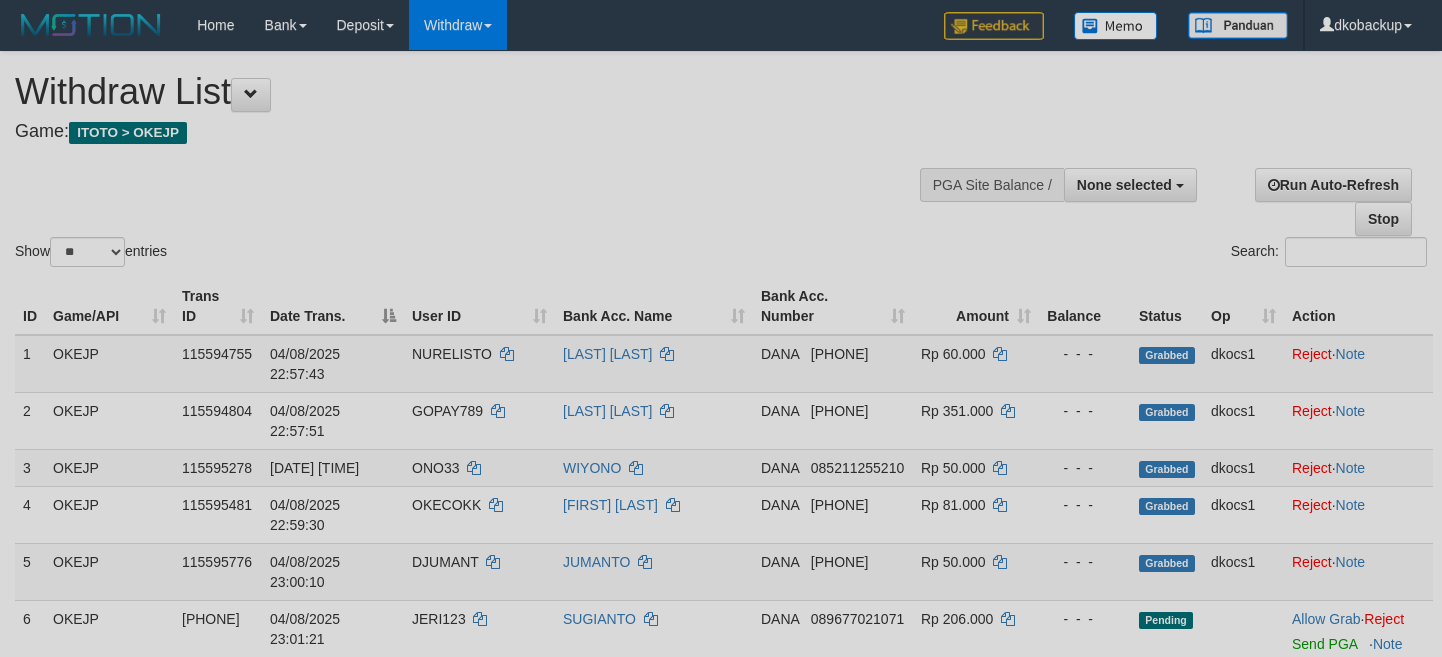 select 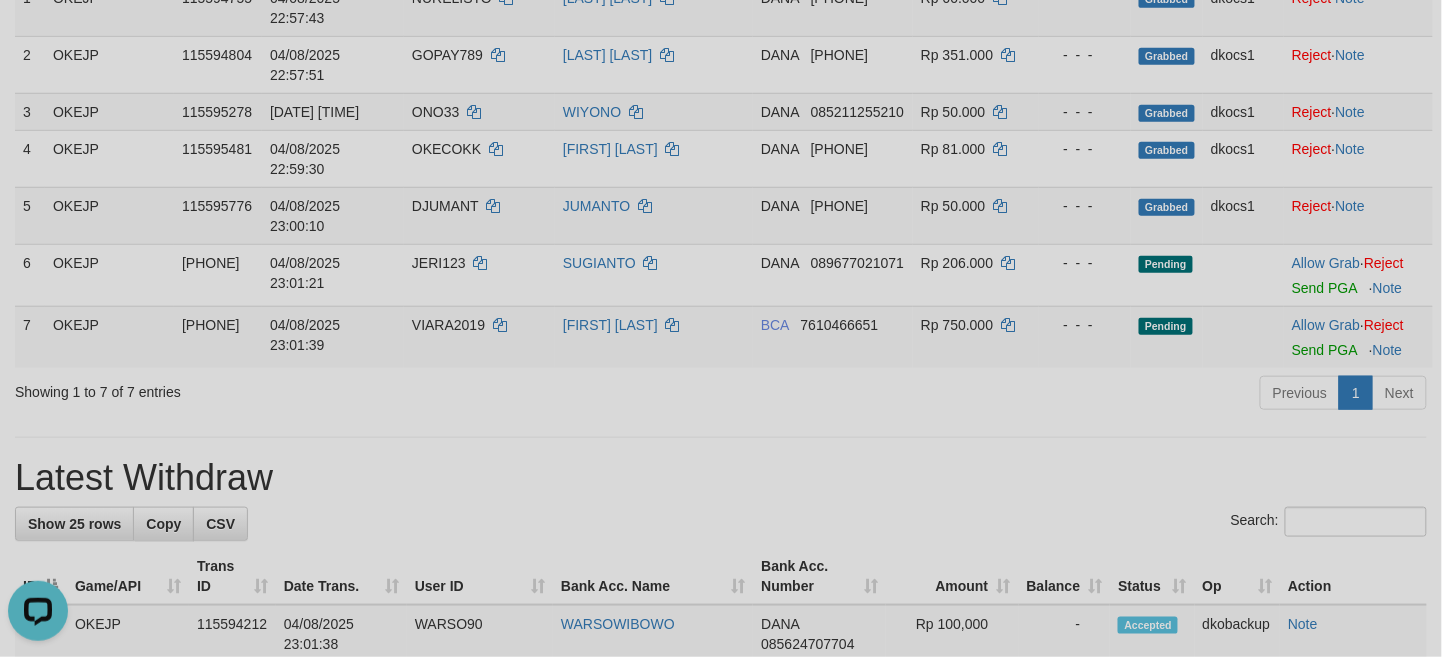 scroll, scrollTop: 0, scrollLeft: 0, axis: both 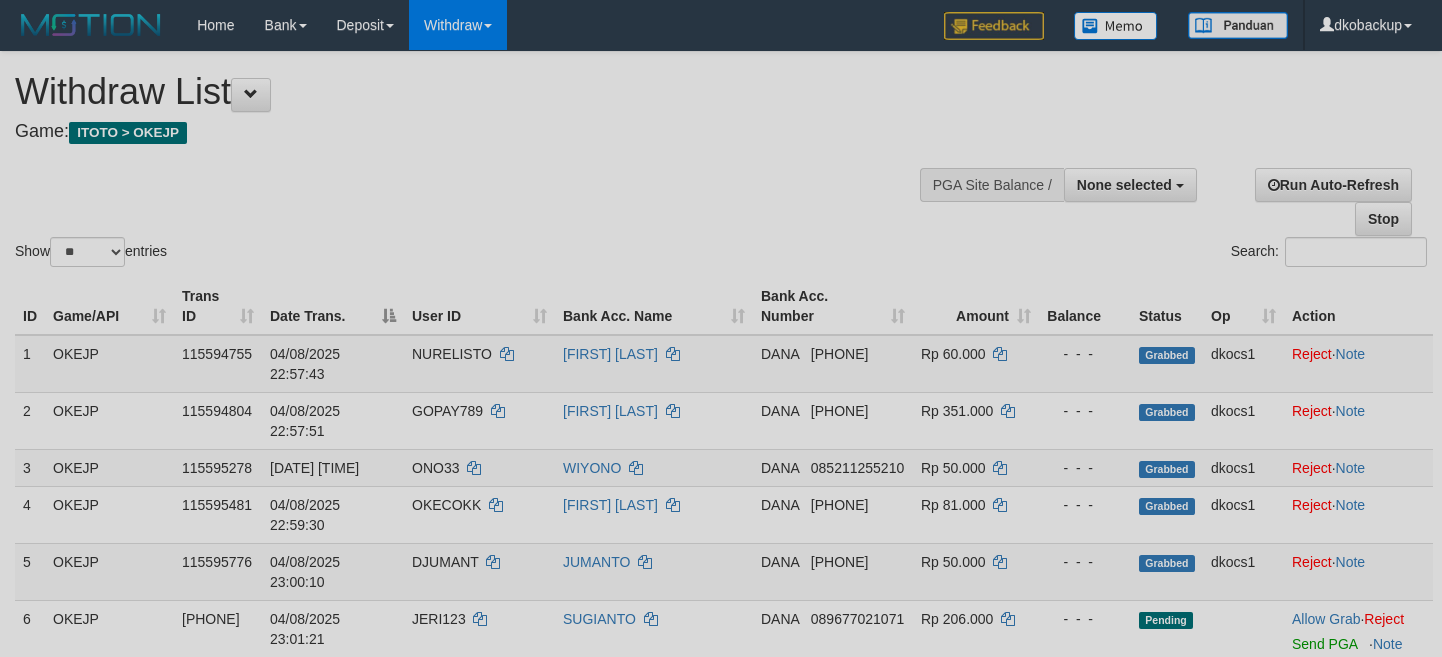 select 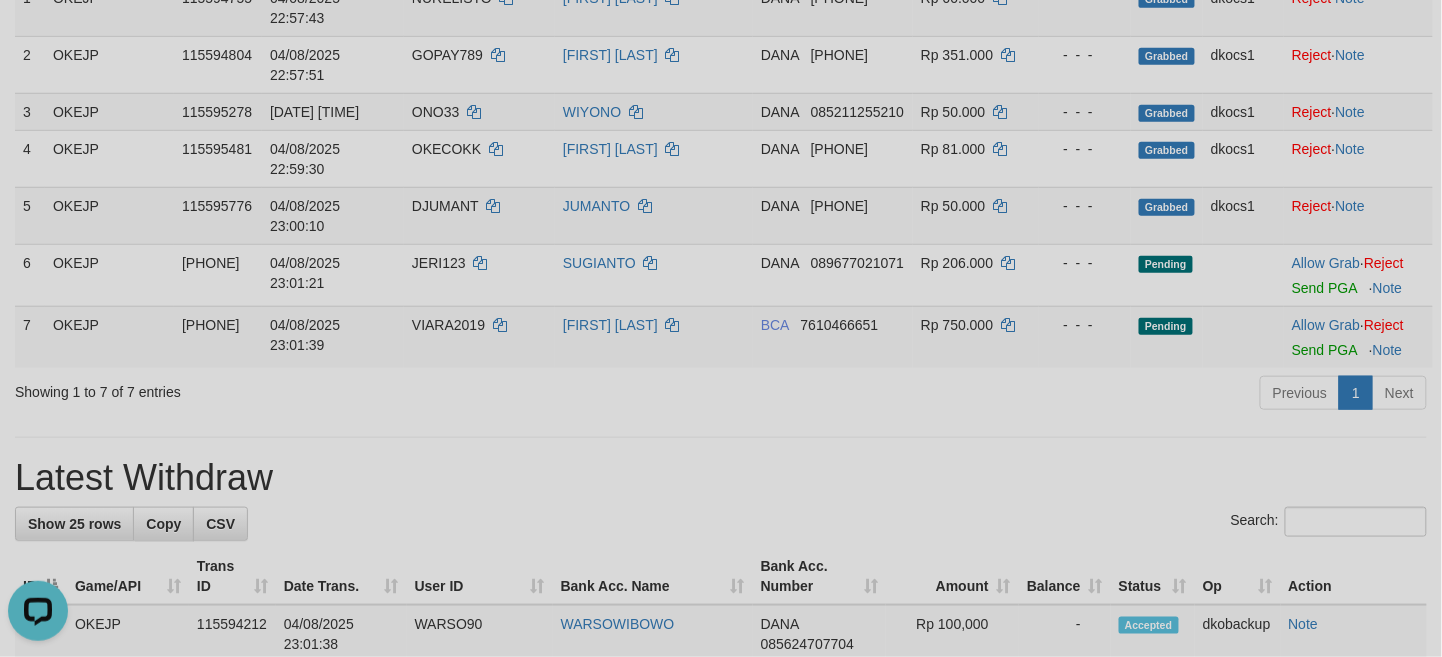 scroll, scrollTop: 0, scrollLeft: 0, axis: both 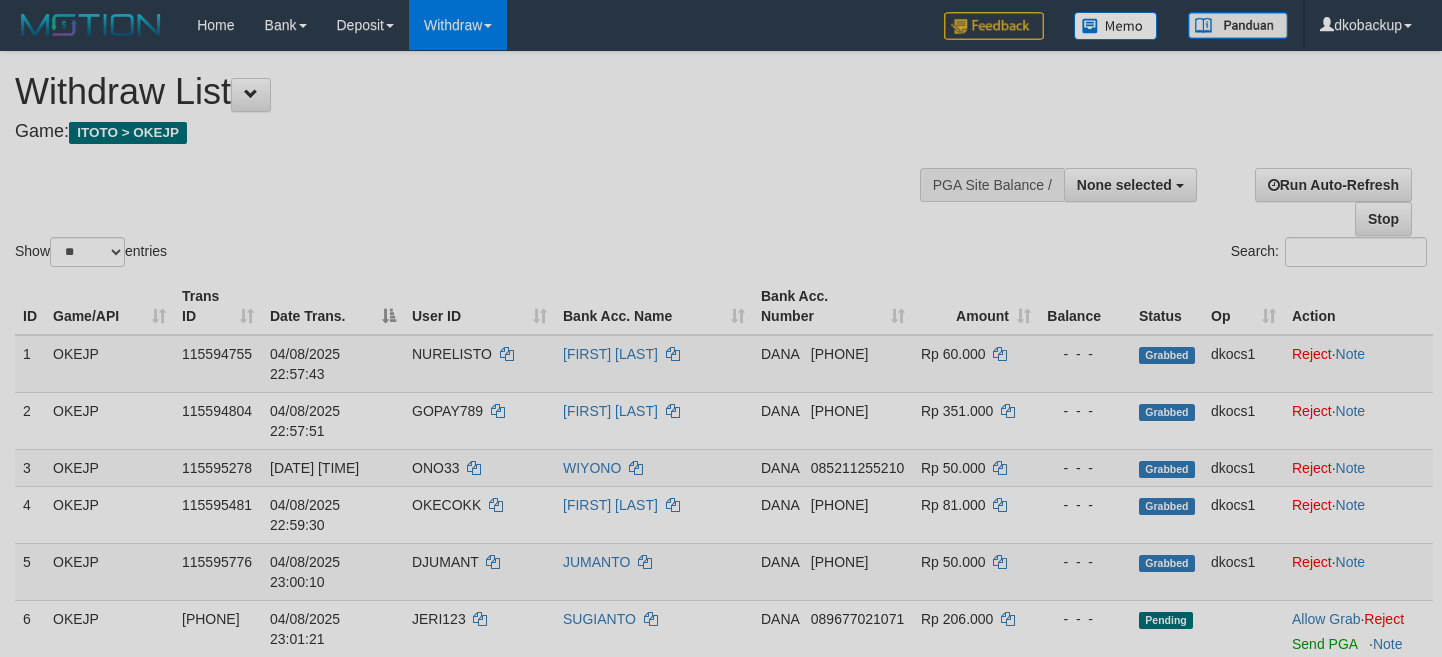 select 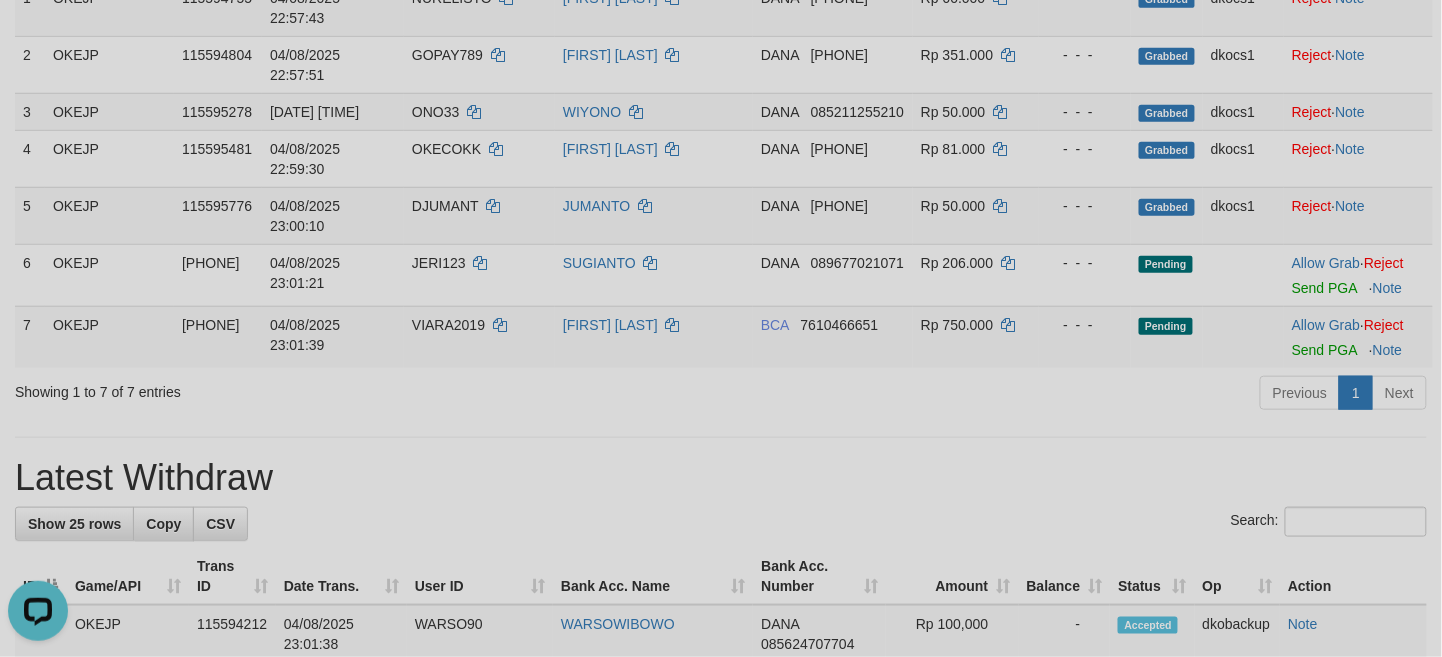 scroll, scrollTop: 0, scrollLeft: 0, axis: both 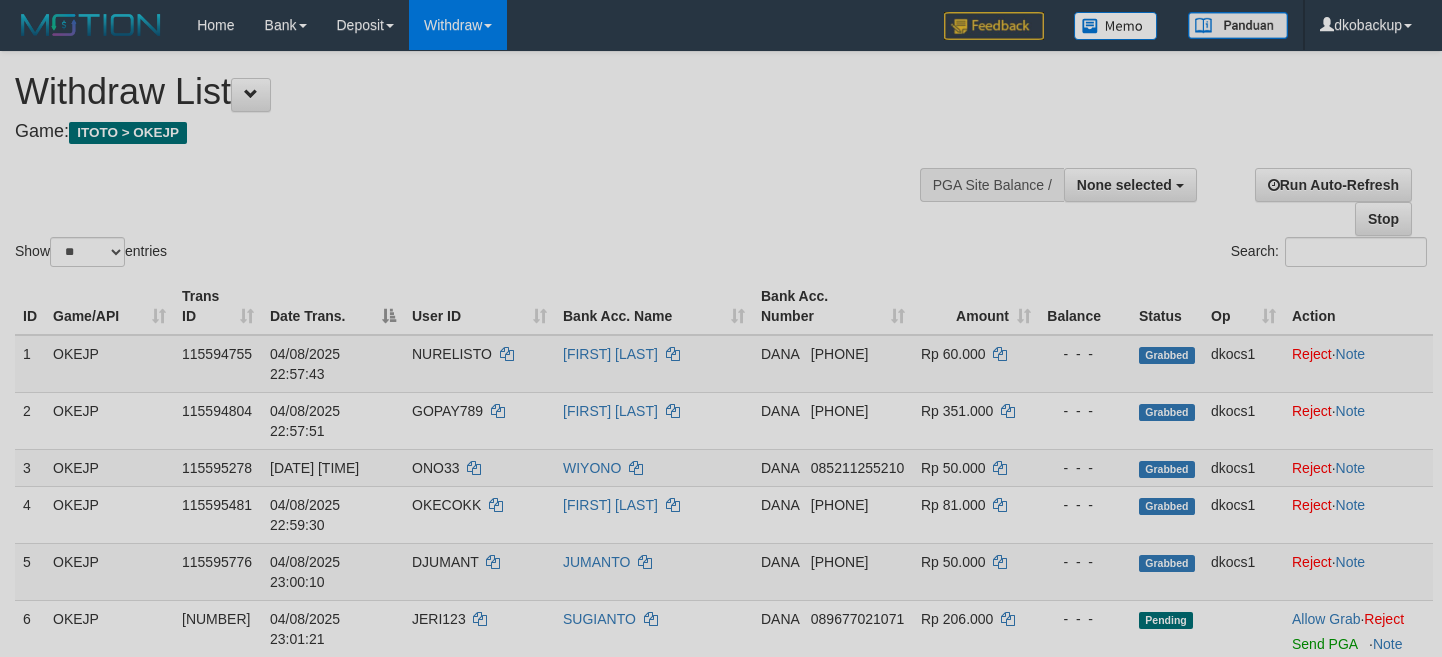 select 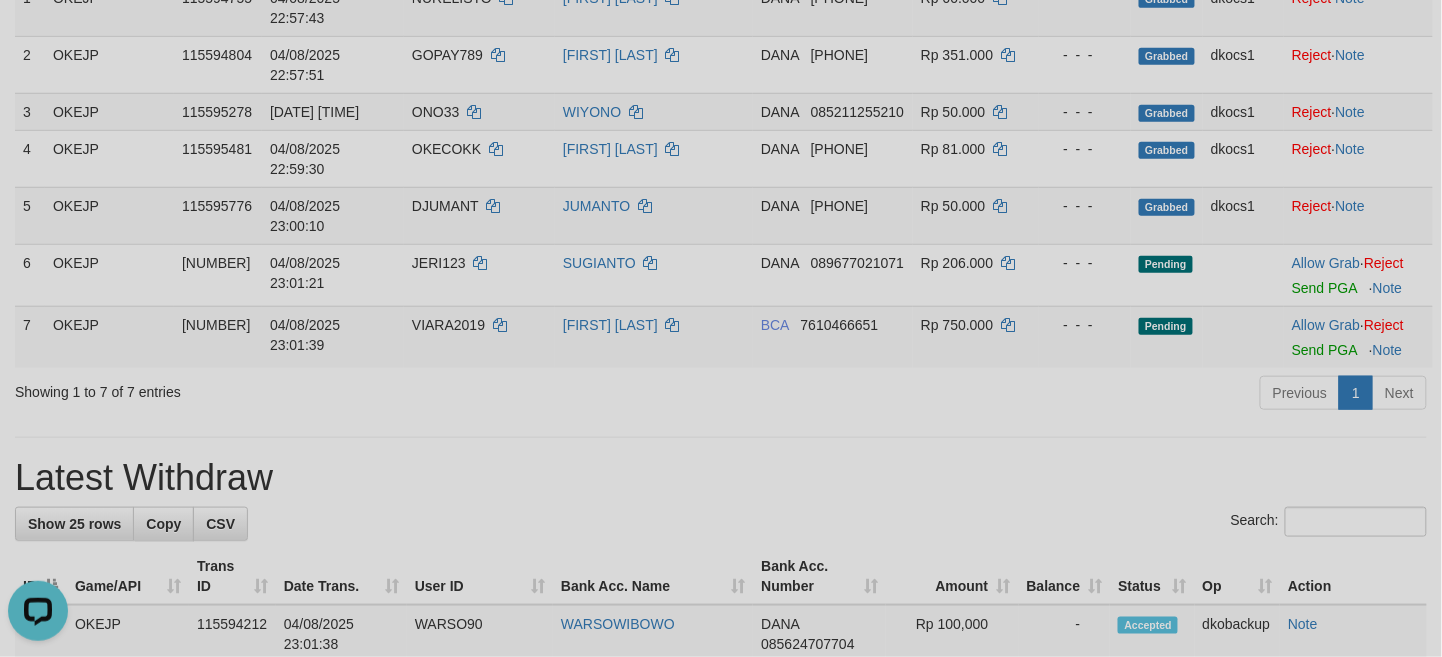 scroll, scrollTop: 0, scrollLeft: 0, axis: both 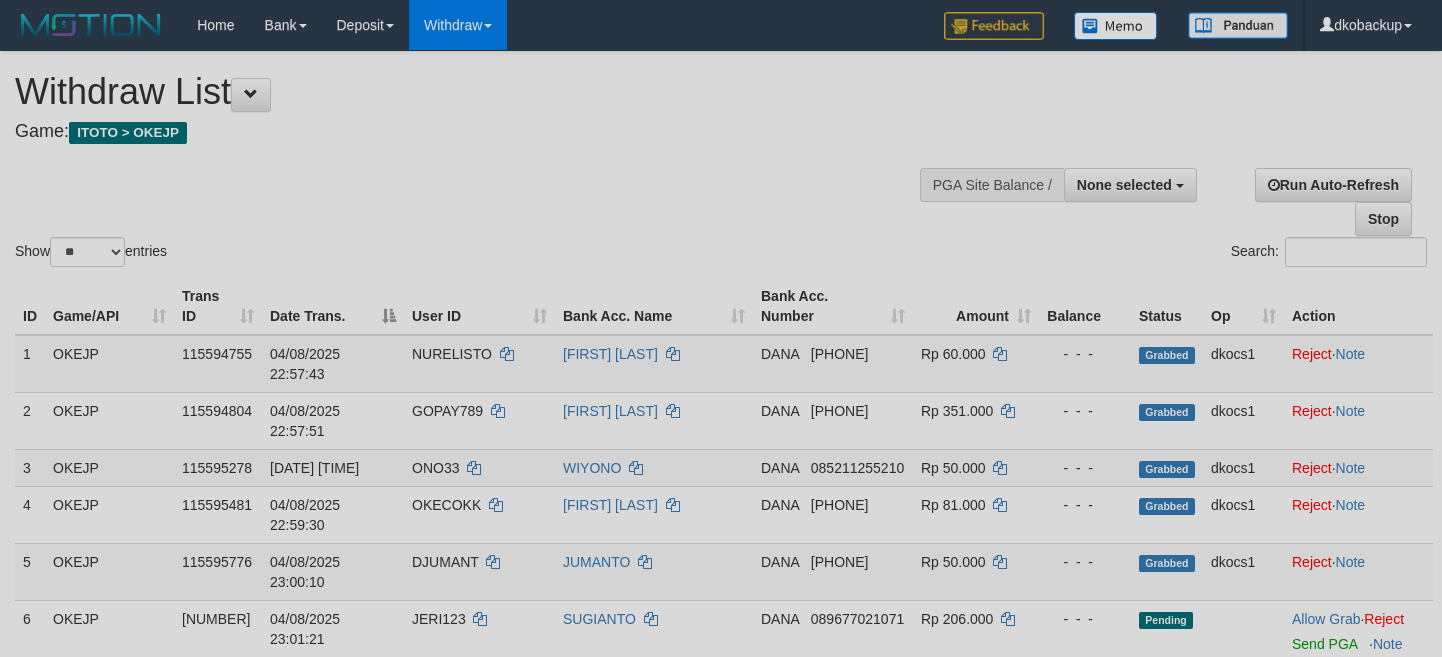 select 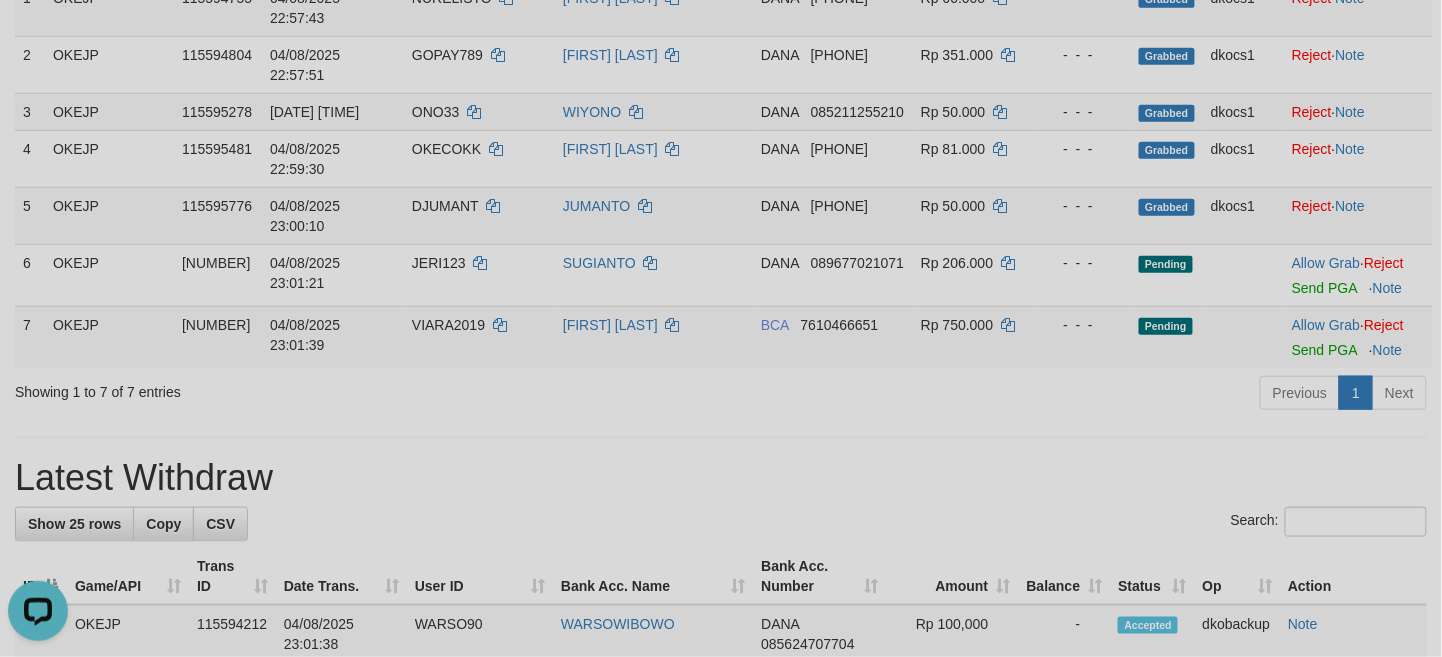scroll, scrollTop: 0, scrollLeft: 0, axis: both 